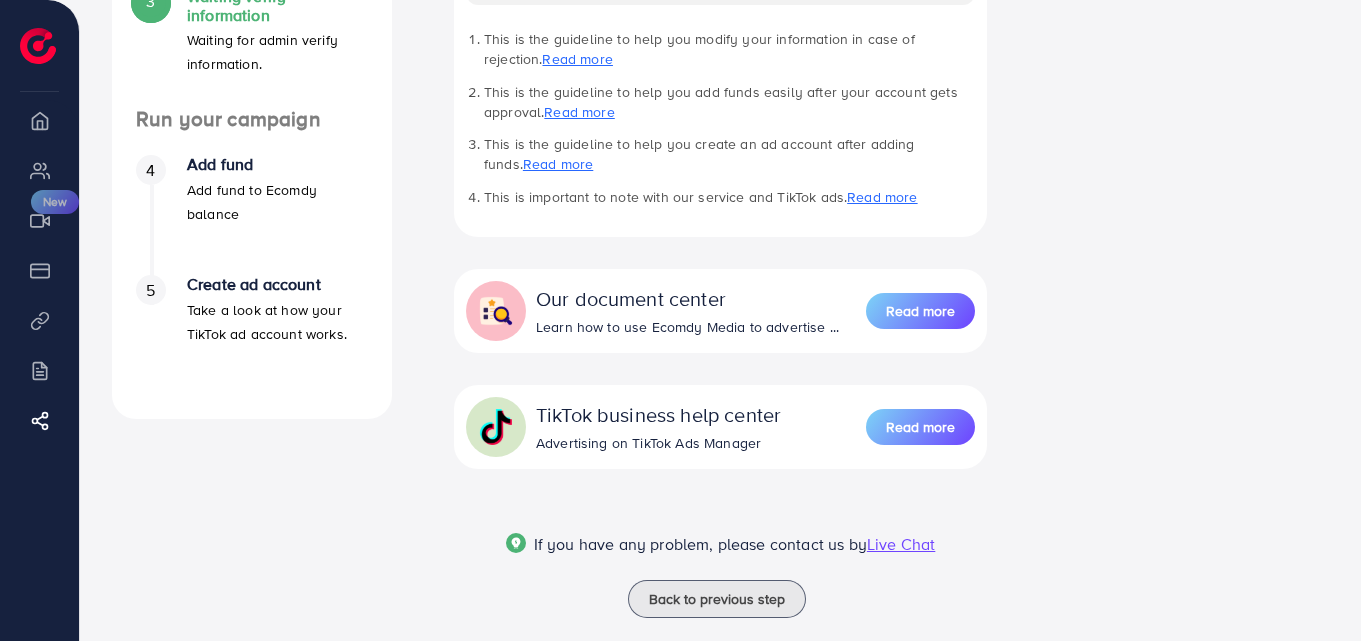 scroll, scrollTop: 563, scrollLeft: 0, axis: vertical 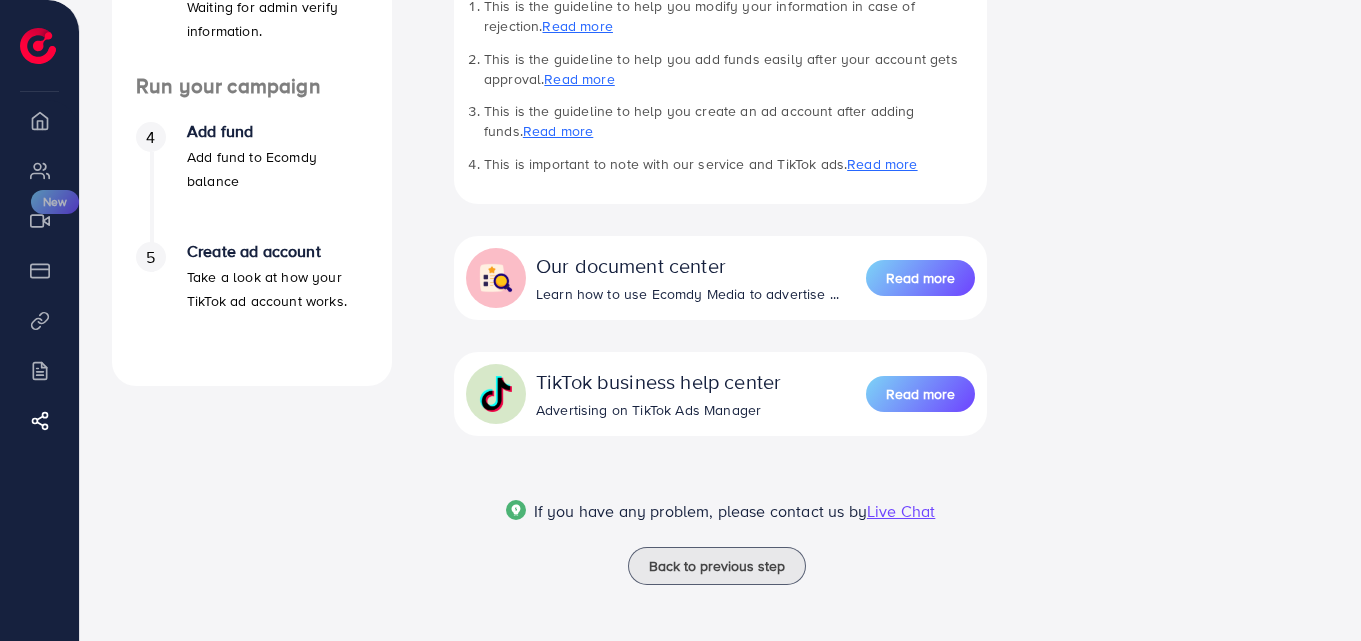 click on "Thank you for your submission!   Thank you for your submission! Our team will review your information and  respond to your email verification. The process will take 2-3 working days. In case of disapproval, kindly check the following email for guidelines. ( If you do not receive the email, please check your spam or junk folder.)   While waiting, you can take a look at our docs for:   Docs for your next steps   Next step after verification process   This is the guideline to help you modify your information in case of rejection.   Read more   This is the guideline to help you add funds easily after your account gets approval.   Read more   This is the guideline to help you create an ad account after adding funds.   Read more   This is important to note with our service and TikTok ads.   Read more   Our document center   Learn how to use Ecomdy Media to advertise ...   Read more   TikTok business help center   Advertising on TikTok Ads Manager   Read more   If you have any problem, please contact us by" at bounding box center [720, 73] 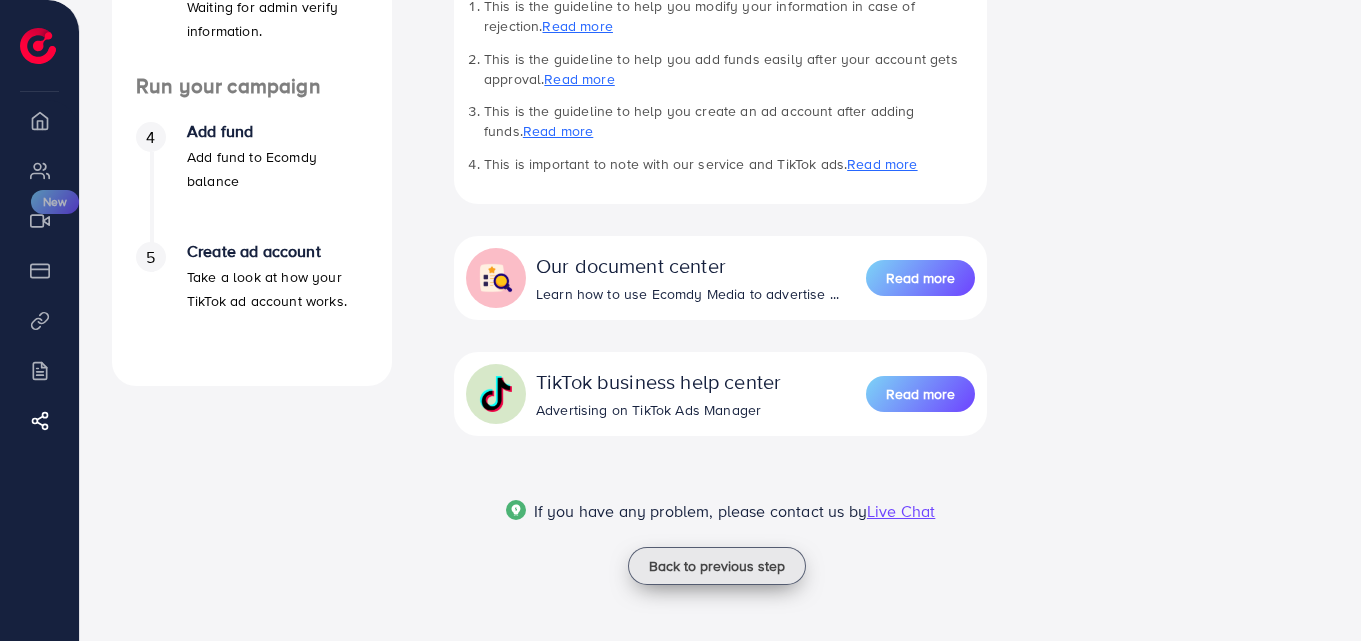 click on "Back to previous step" at bounding box center (717, 566) 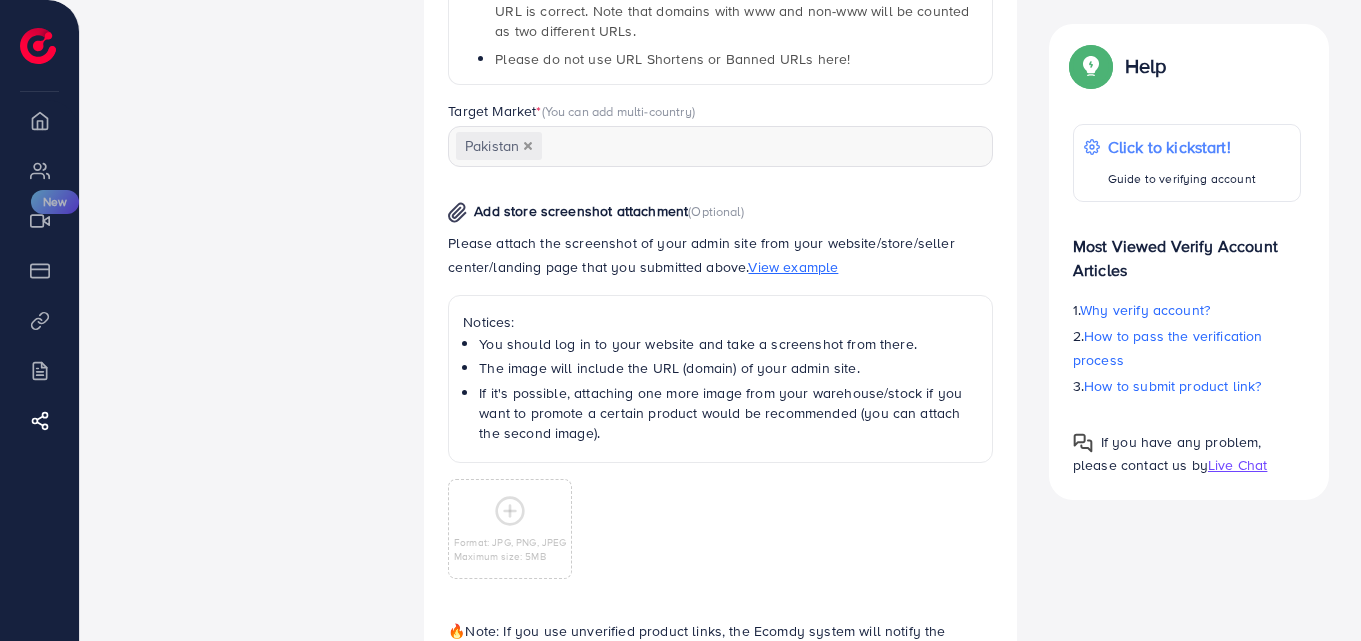 scroll, scrollTop: 947, scrollLeft: 0, axis: vertical 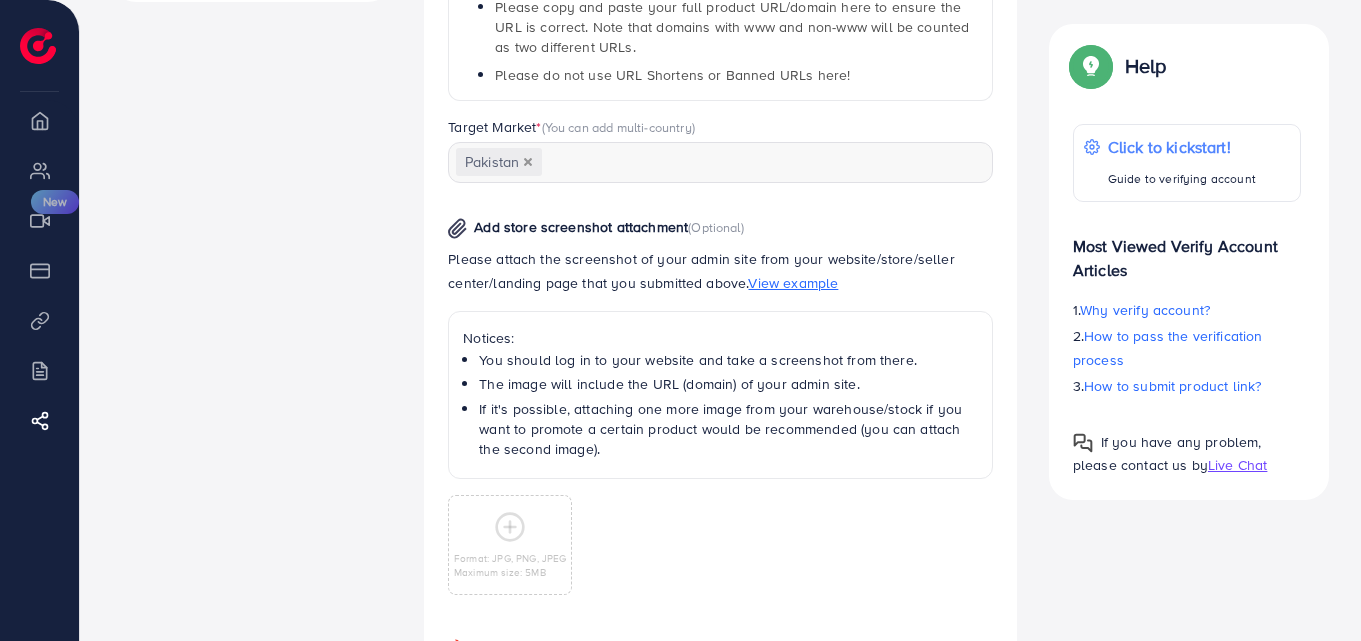 click on "View example" at bounding box center [793, 283] 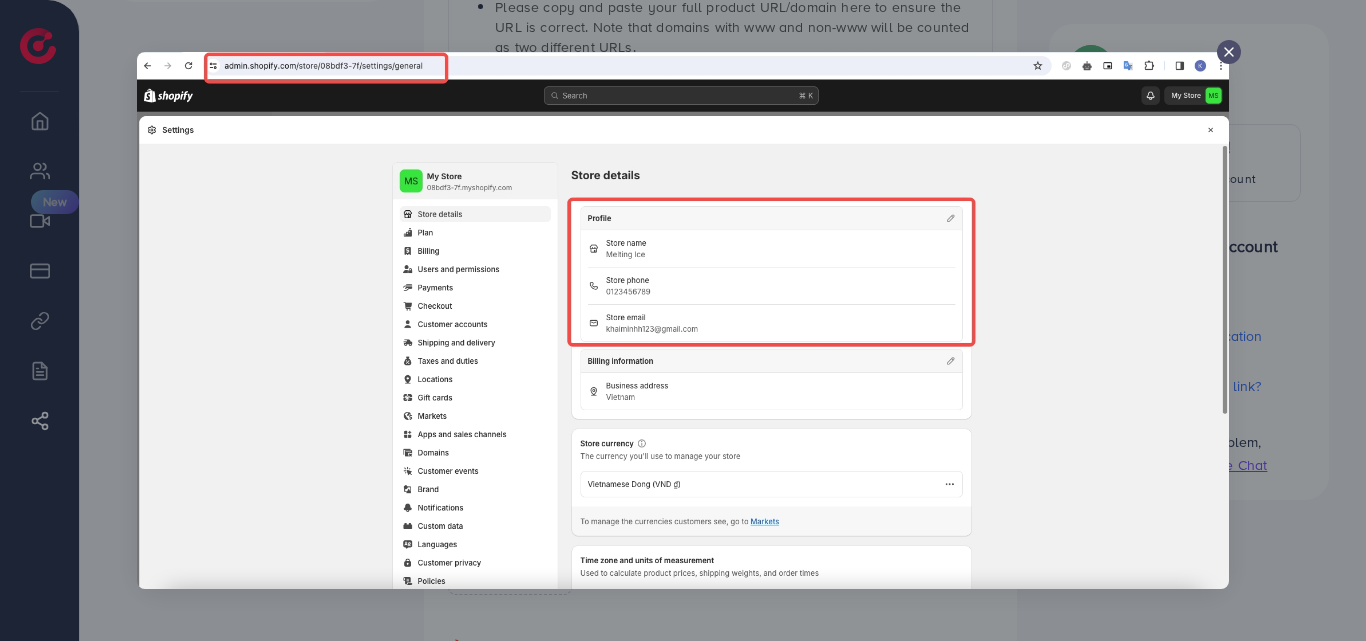 click 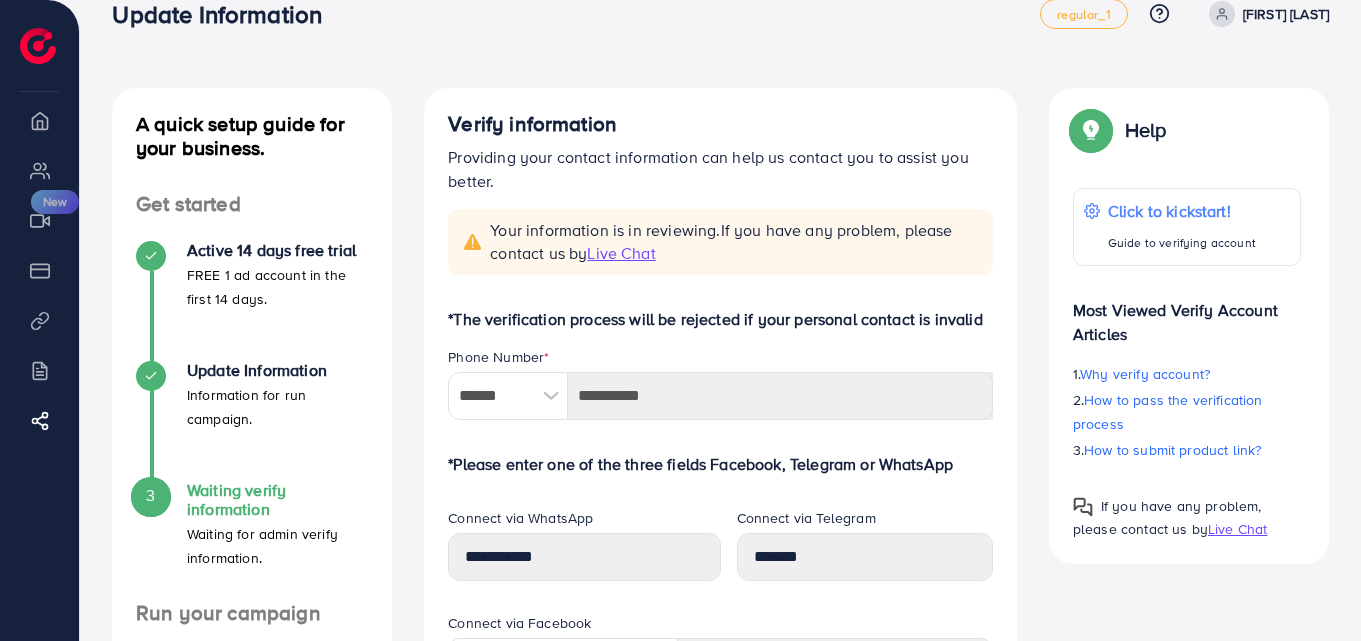 scroll, scrollTop: 37, scrollLeft: 0, axis: vertical 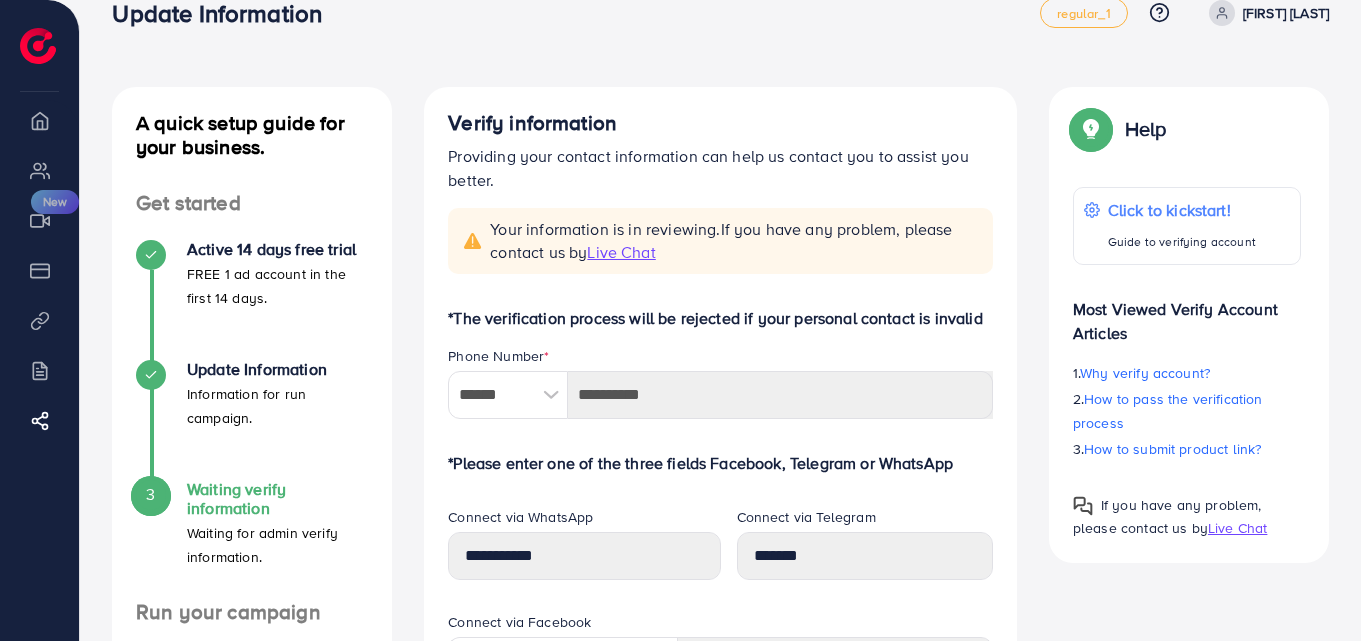 click at bounding box center [550, 395] 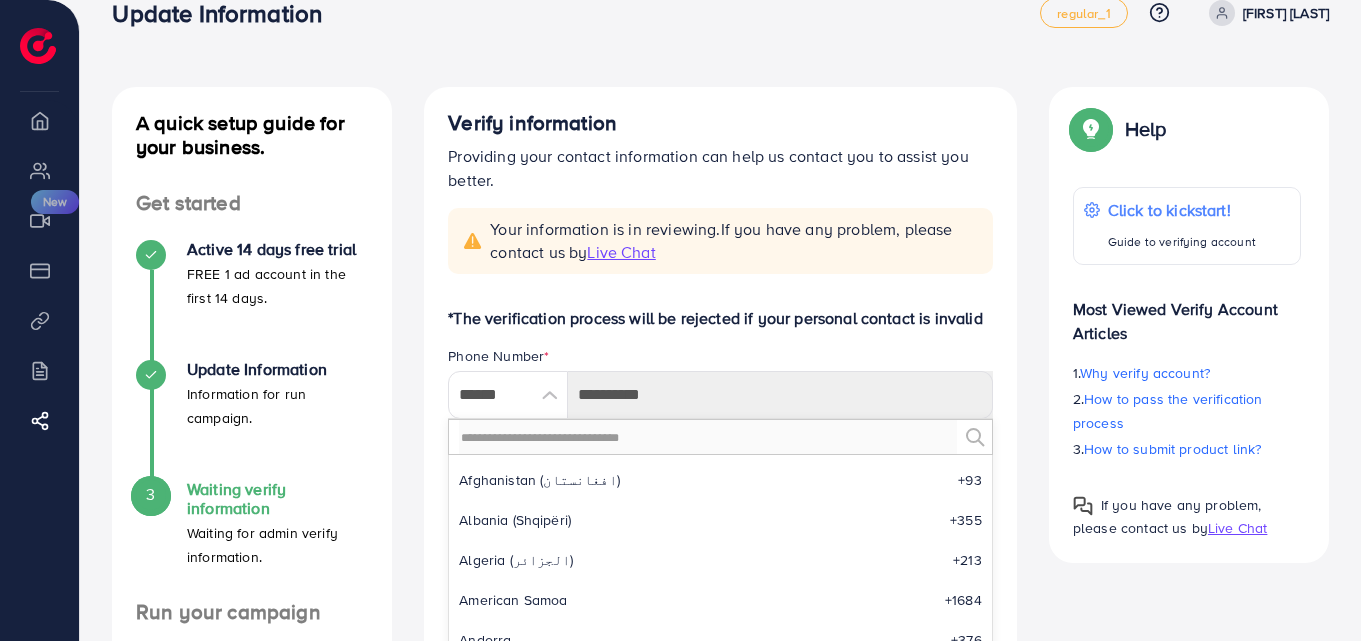 scroll, scrollTop: 6325, scrollLeft: 0, axis: vertical 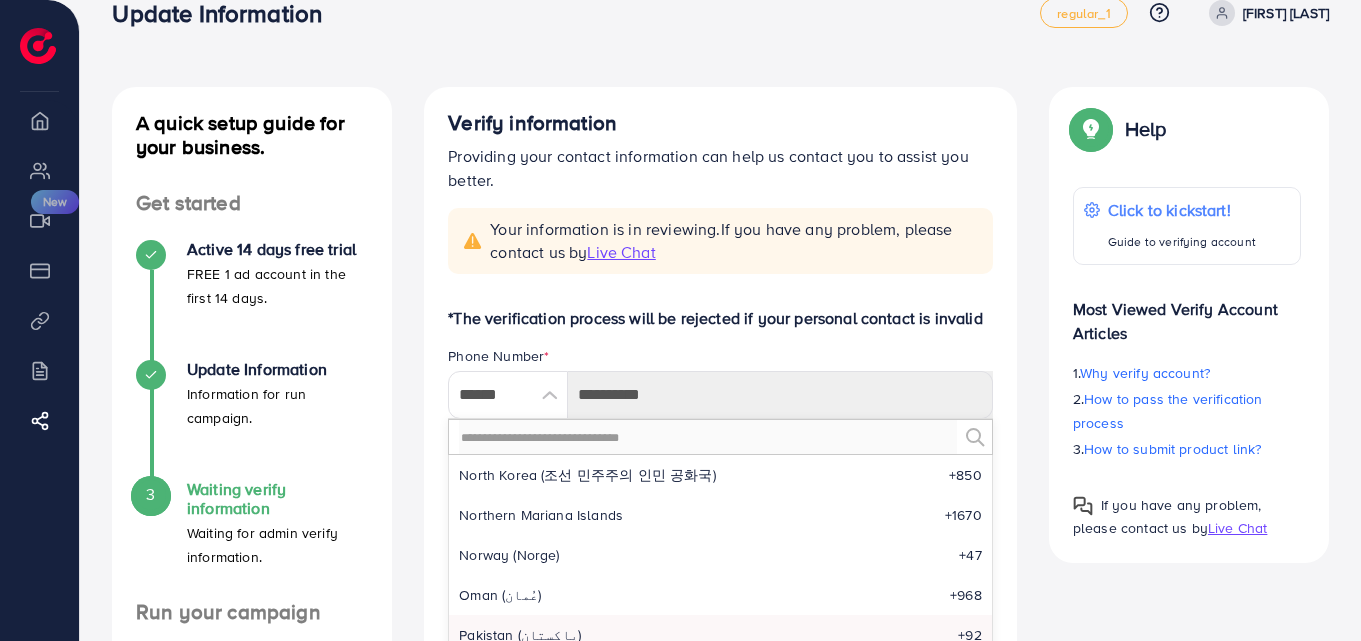 click on "*The verification process will be rejected if your personal contact is invalid" at bounding box center [720, 318] 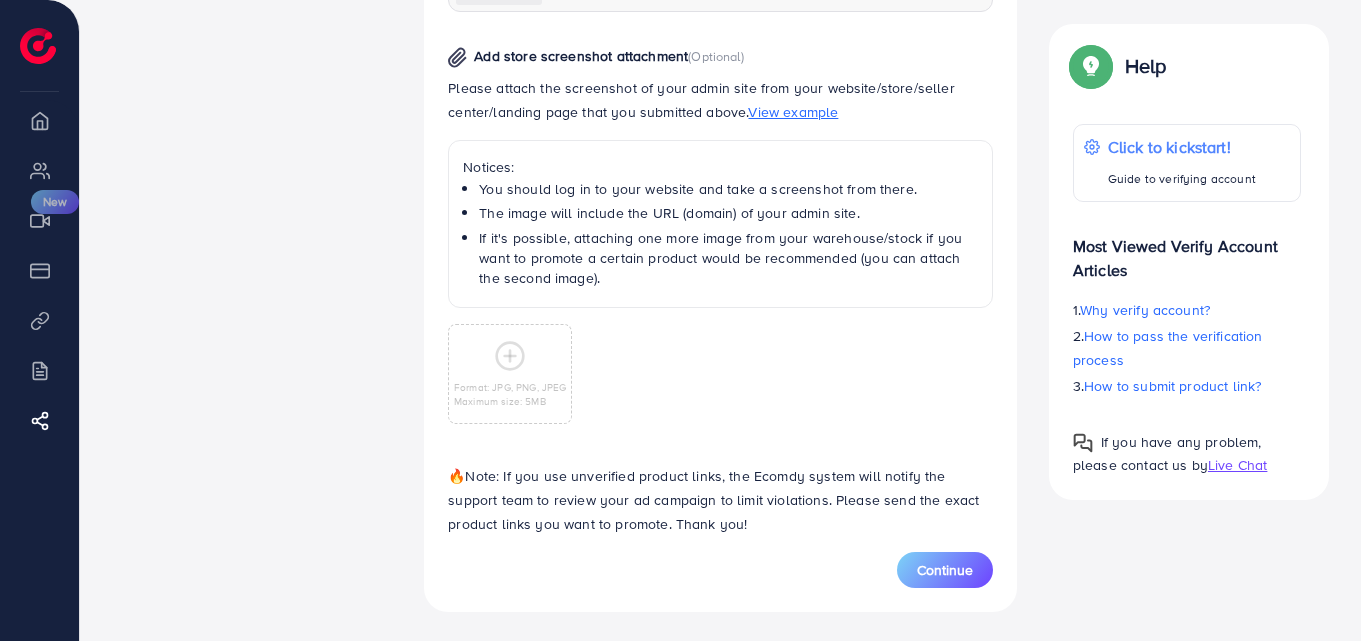 scroll, scrollTop: 1121, scrollLeft: 0, axis: vertical 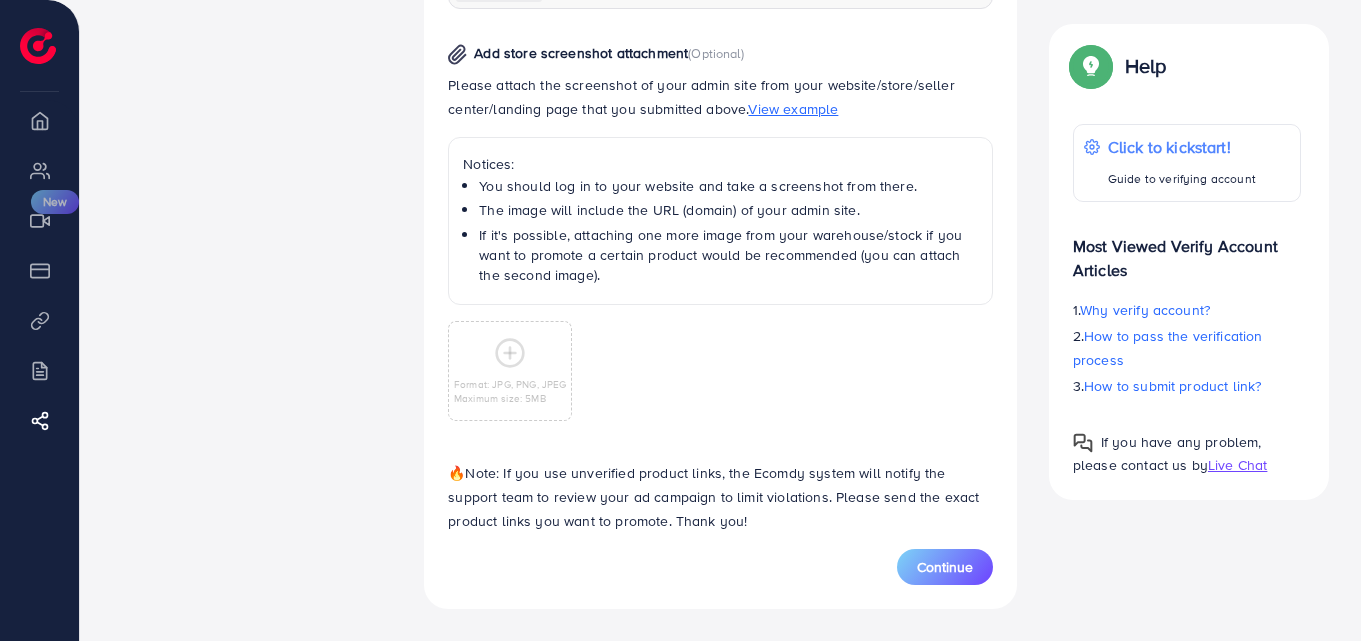 click on "[COUNTRY]
Loading..." at bounding box center (720, -12) 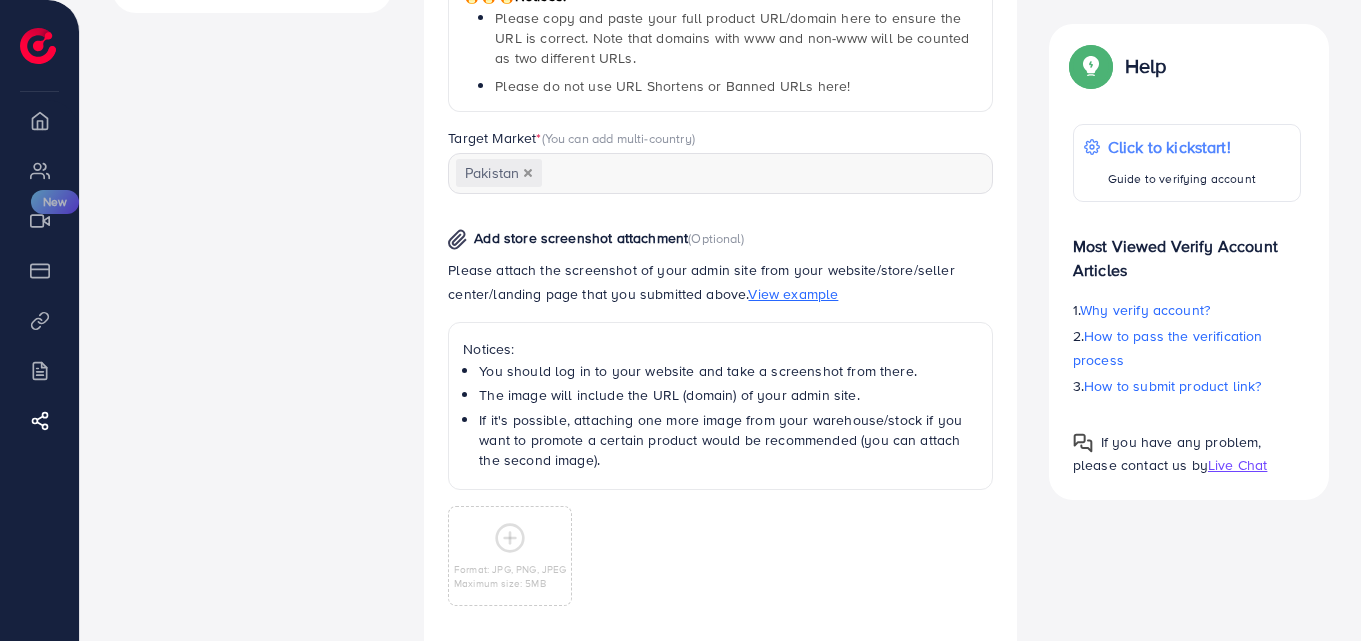 scroll, scrollTop: 934, scrollLeft: 0, axis: vertical 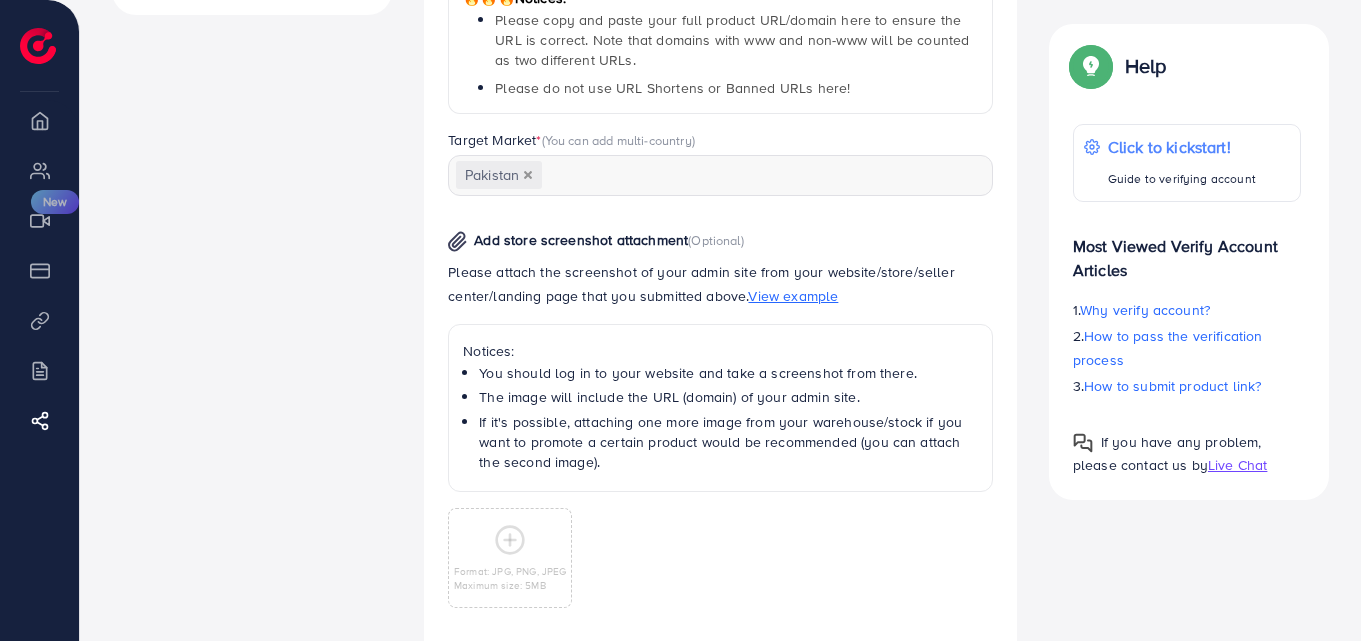 click on "[COUNTRY]
Loading..." at bounding box center (720, 175) 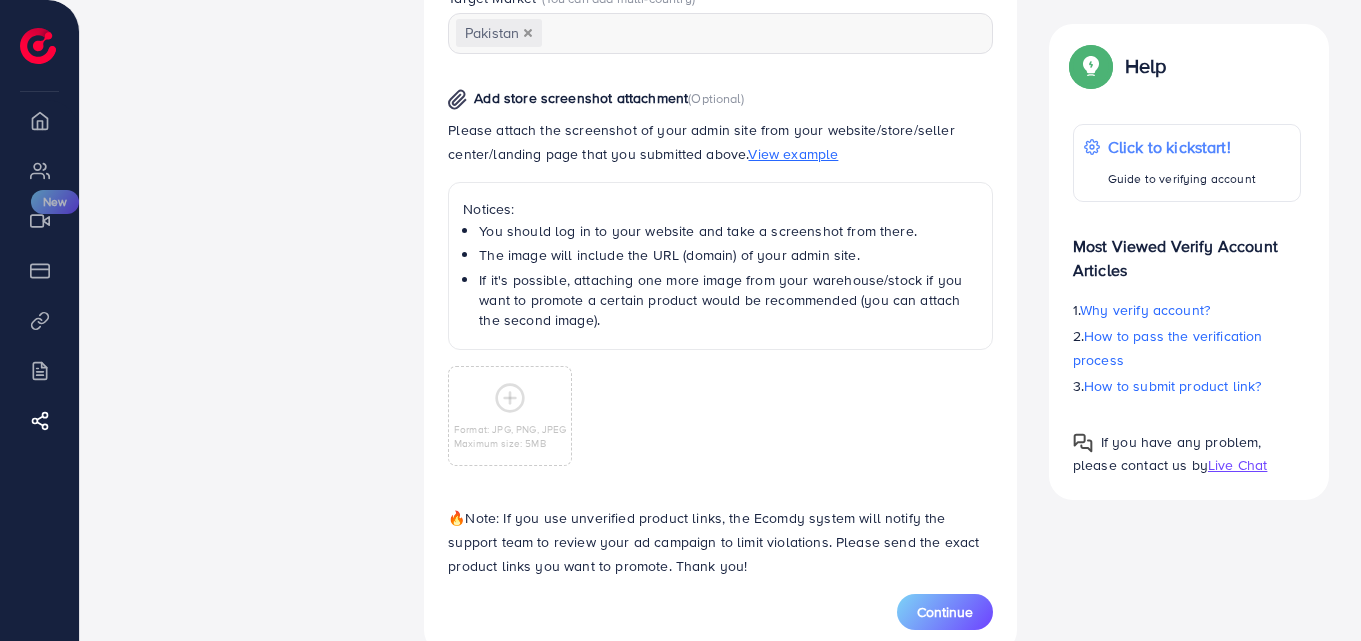 scroll, scrollTop: 1121, scrollLeft: 0, axis: vertical 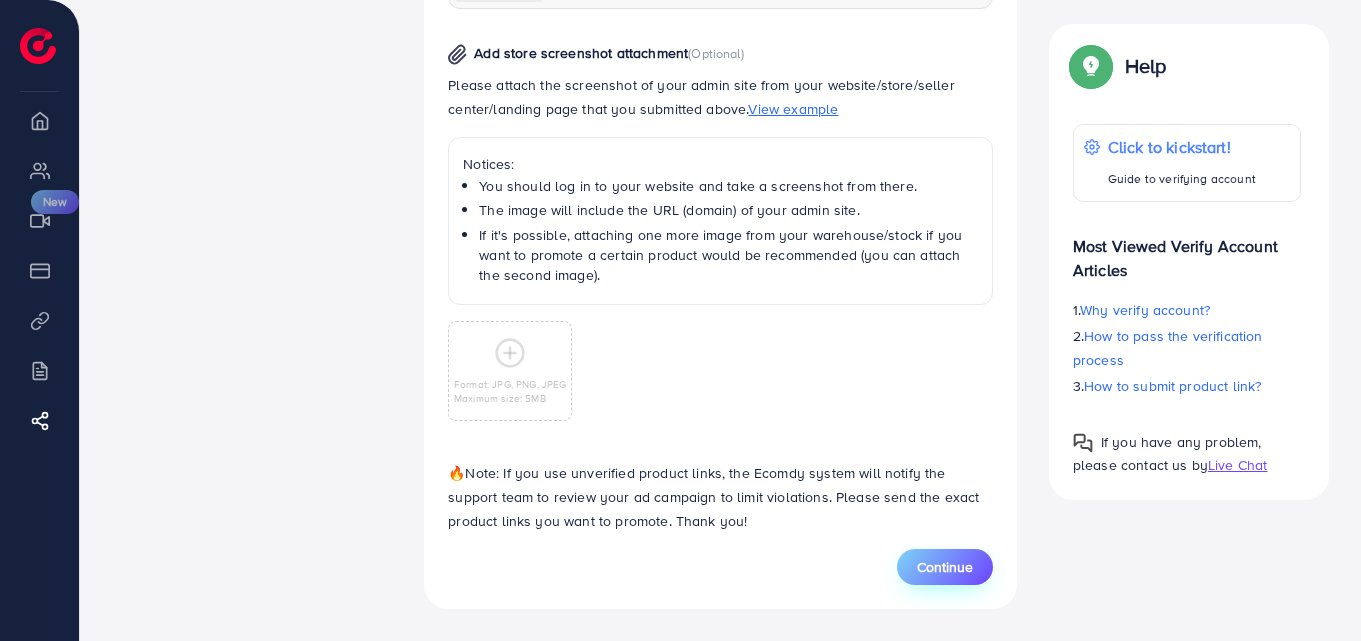 click on "Continue" at bounding box center (945, 567) 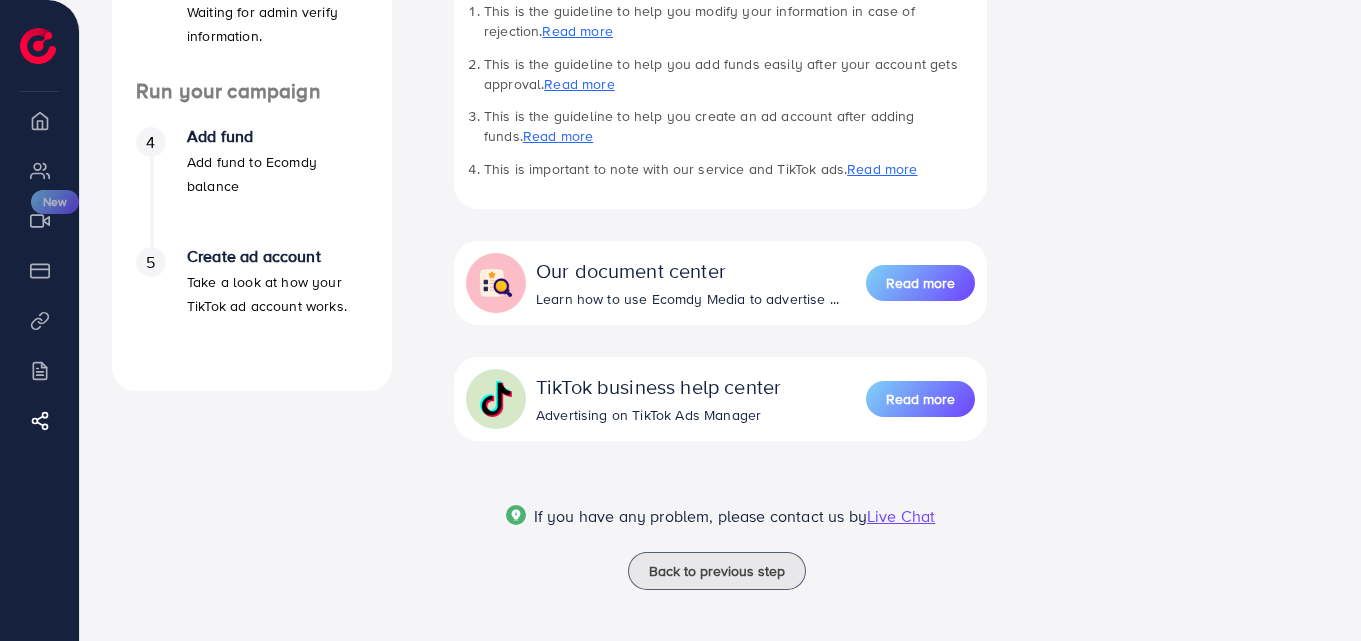 scroll, scrollTop: 563, scrollLeft: 0, axis: vertical 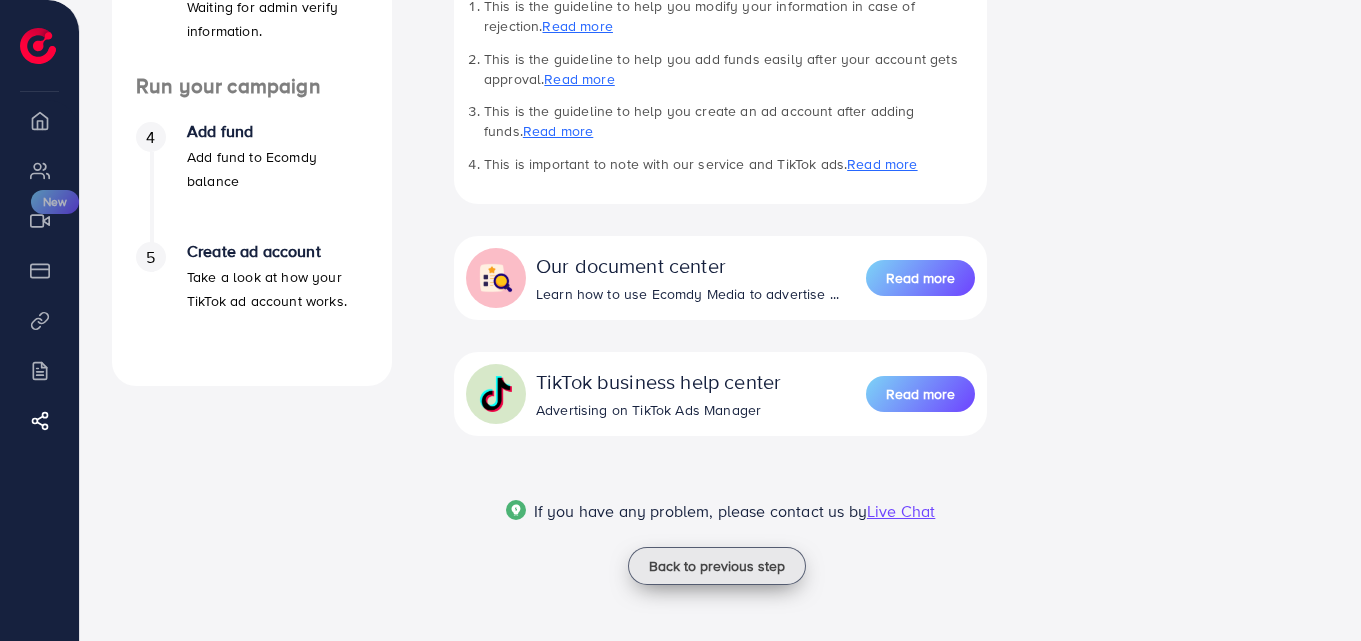 click on "Back to previous step" at bounding box center (717, 566) 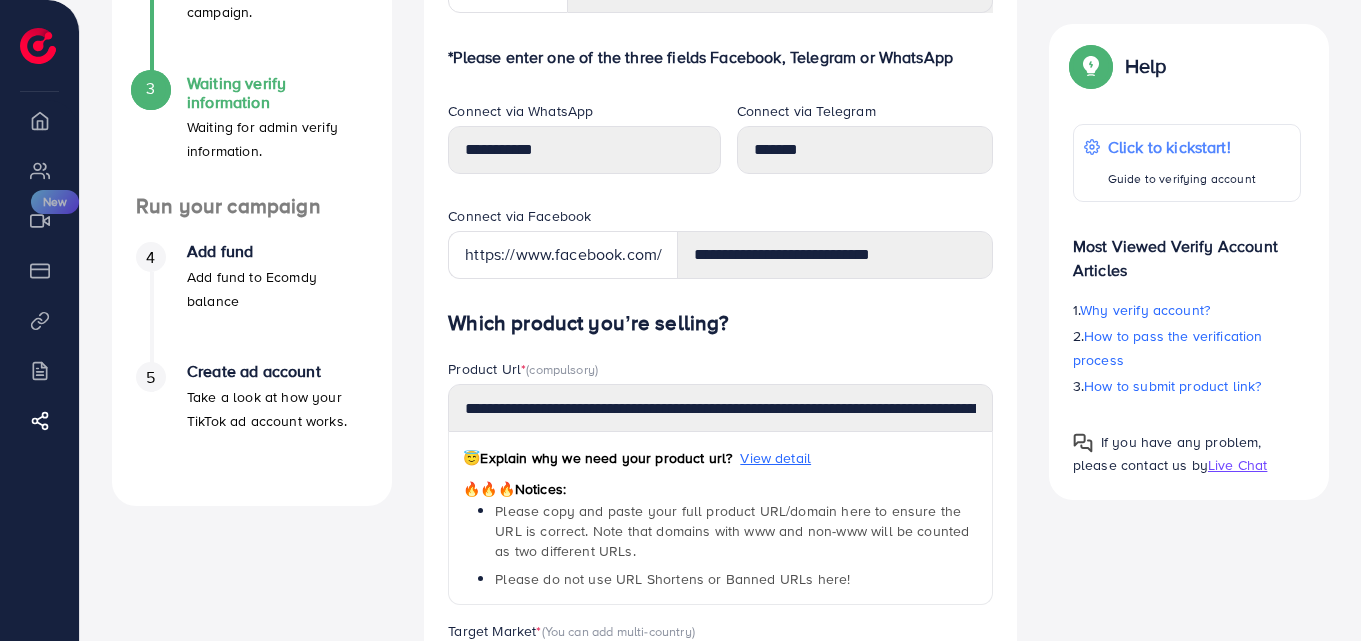 scroll, scrollTop: 450, scrollLeft: 0, axis: vertical 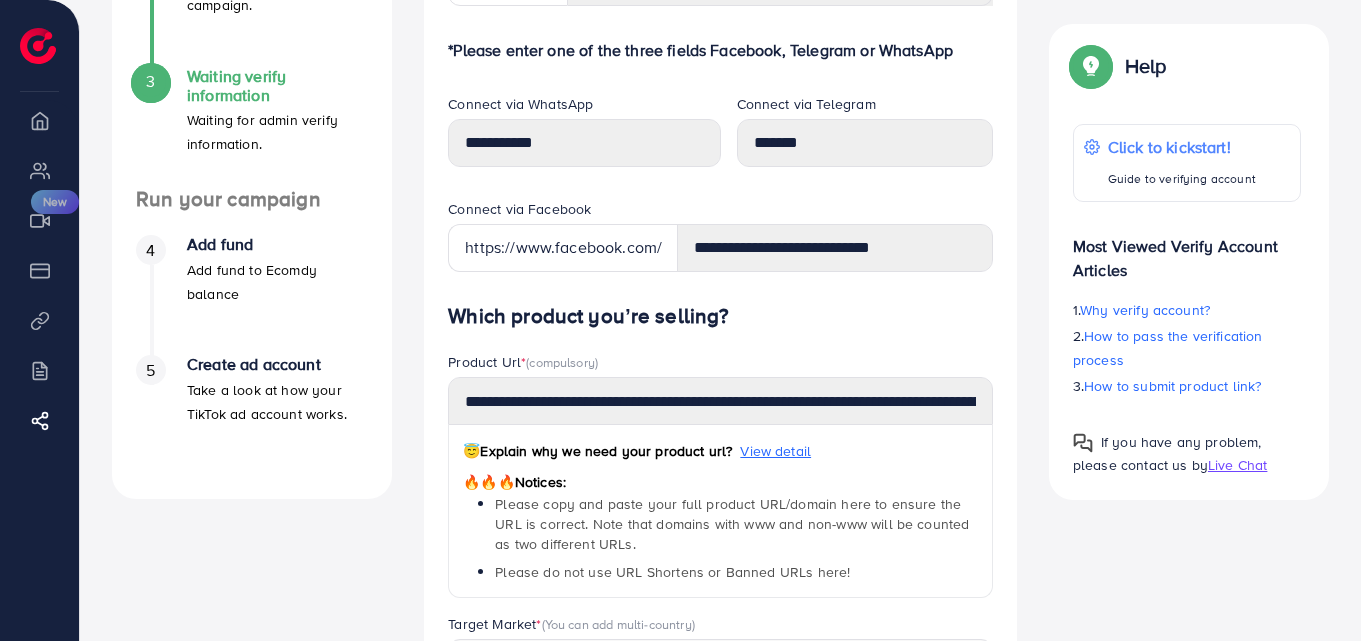 click on "😇  Explain why we need your product url?" at bounding box center (597, 451) 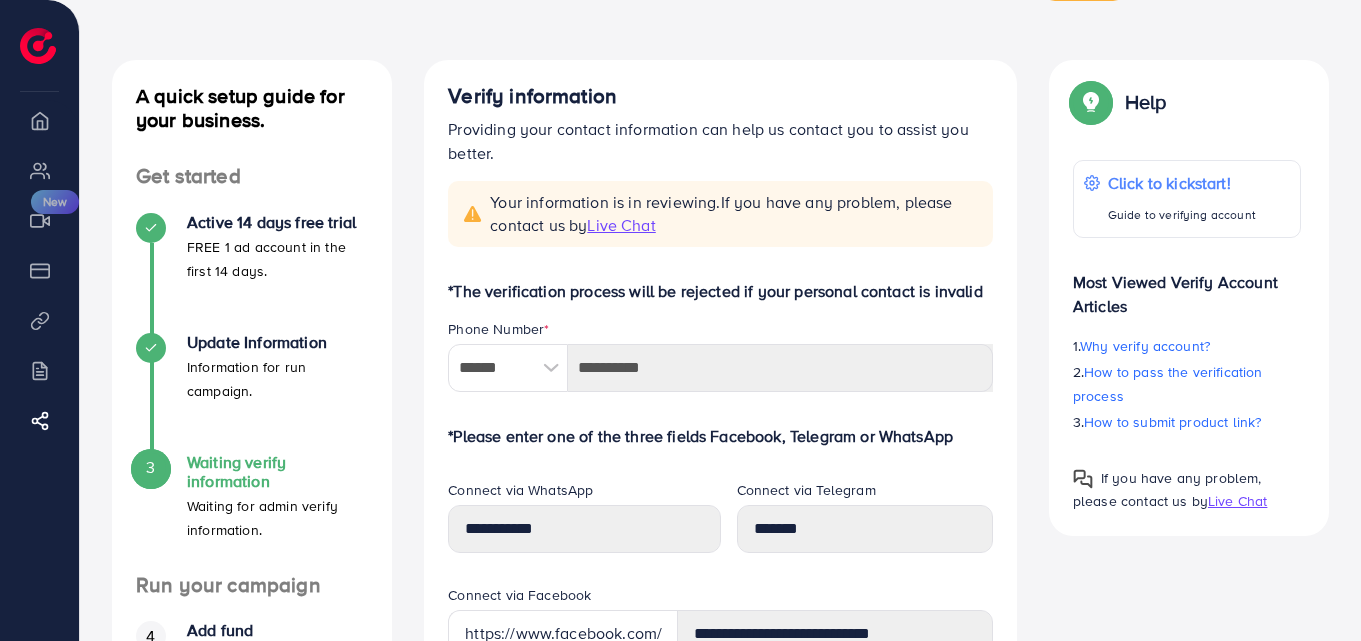 scroll, scrollTop: 63, scrollLeft: 0, axis: vertical 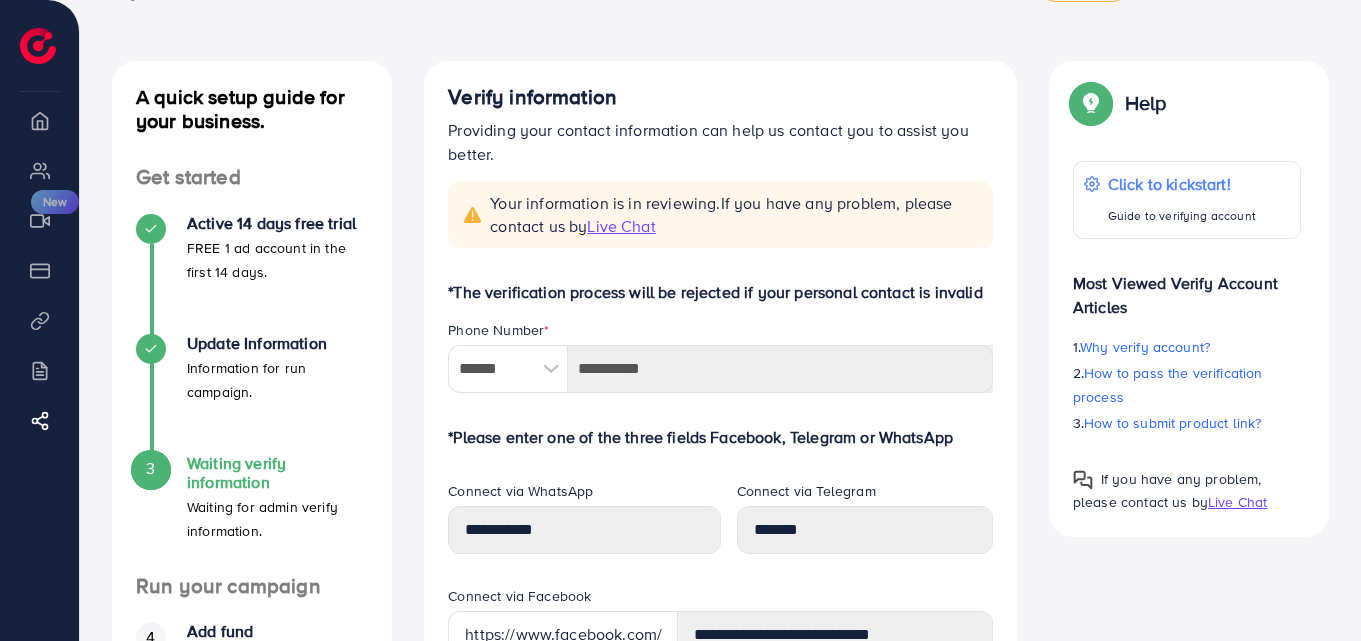 click on "*The verification process will be rejected if your personal contact is invalid" at bounding box center (720, 292) 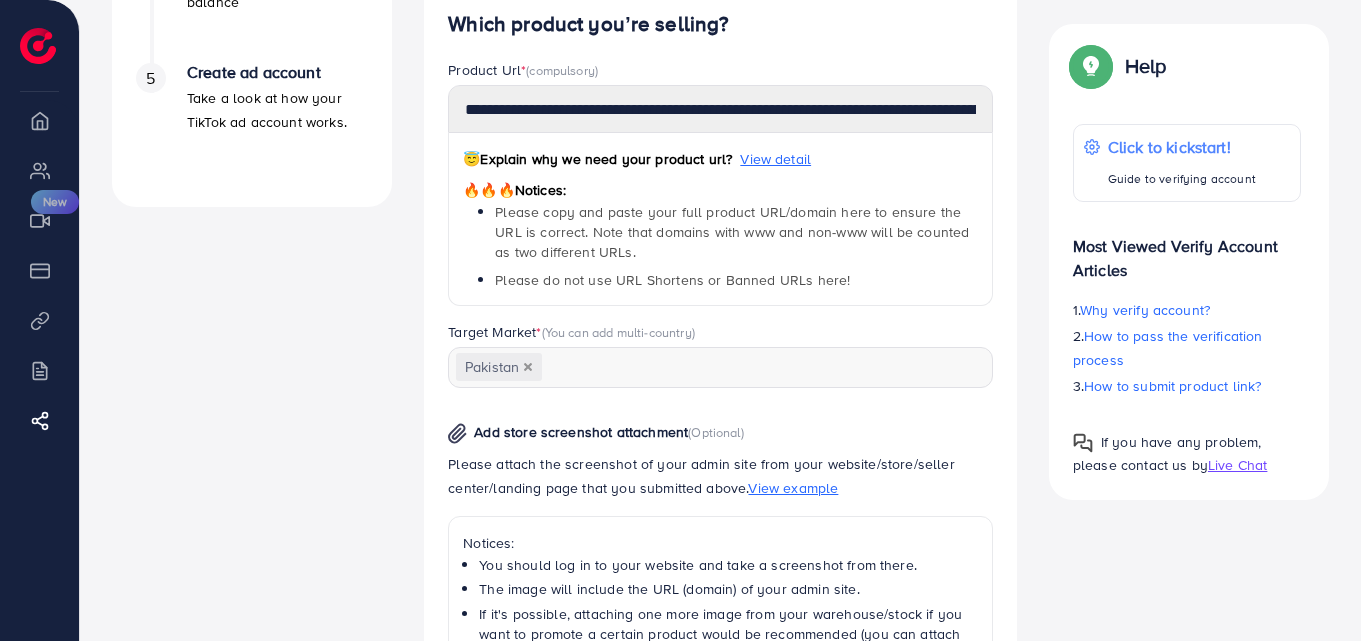 scroll, scrollTop: 717, scrollLeft: 0, axis: vertical 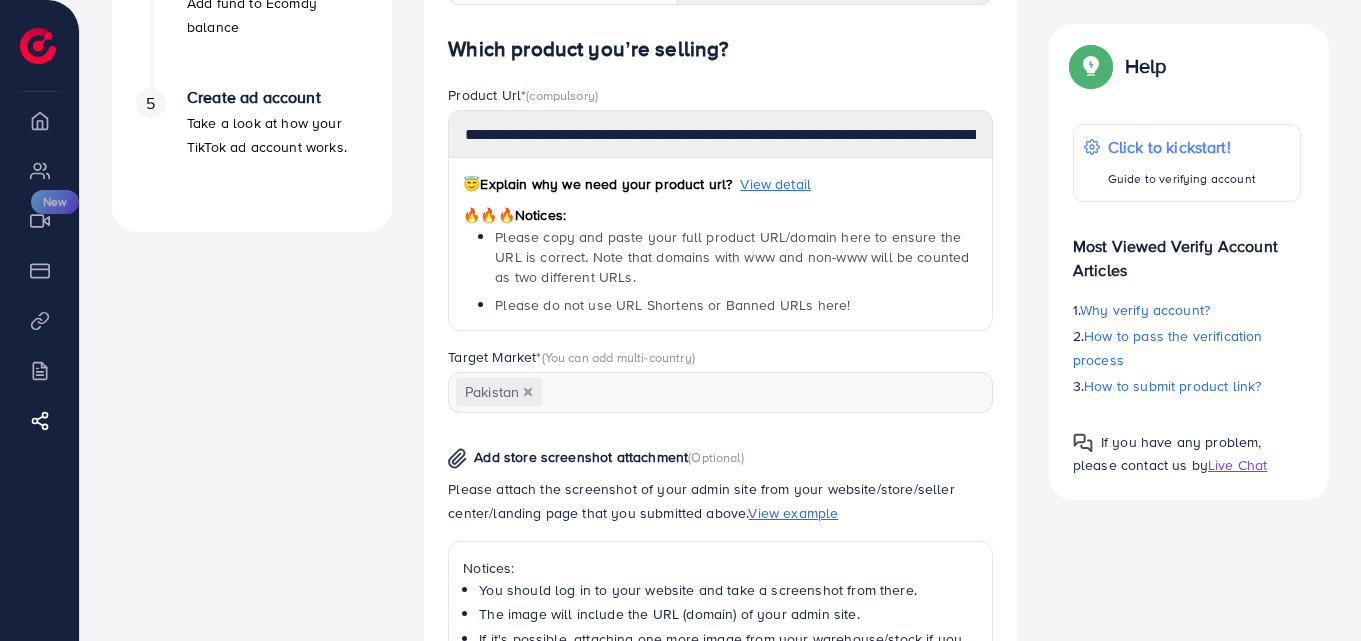 click on "A quick setup guide for your business.   Get started   Active 14 days free trial   FREE 1 ad account in the first 14 days.   Update Information   Information for run campaign.   3   Waiting verify information   Waiting for admin verify information.   Run your campaign   4   Add fund   Add fund to Ecomdy balance   5   Create ad account   Take a look at how your TikTok ad account works.  A quick setup guide for your business.  Waiting verify information   Waiting for admin verify information.   Verify information   Providing your contact information can help us contact you to assist you better.   Your information is in reviewing.   If you have any problem, please contact us by   Live Chat   *The verification process will be rejected if your personal contact is invalid   Phone Number  * [PHONE] A B C D E F G H I J K L M N O P Q R S T U V W X Y Z search no result Afghanistan (‫افغانستان‬‎) +93 Albania (Shqipëri) +355 Algeria (‫الجزائر‬‎) +213 American Samoa +1684 Andorra +376 Angola *" at bounding box center (720, 210) 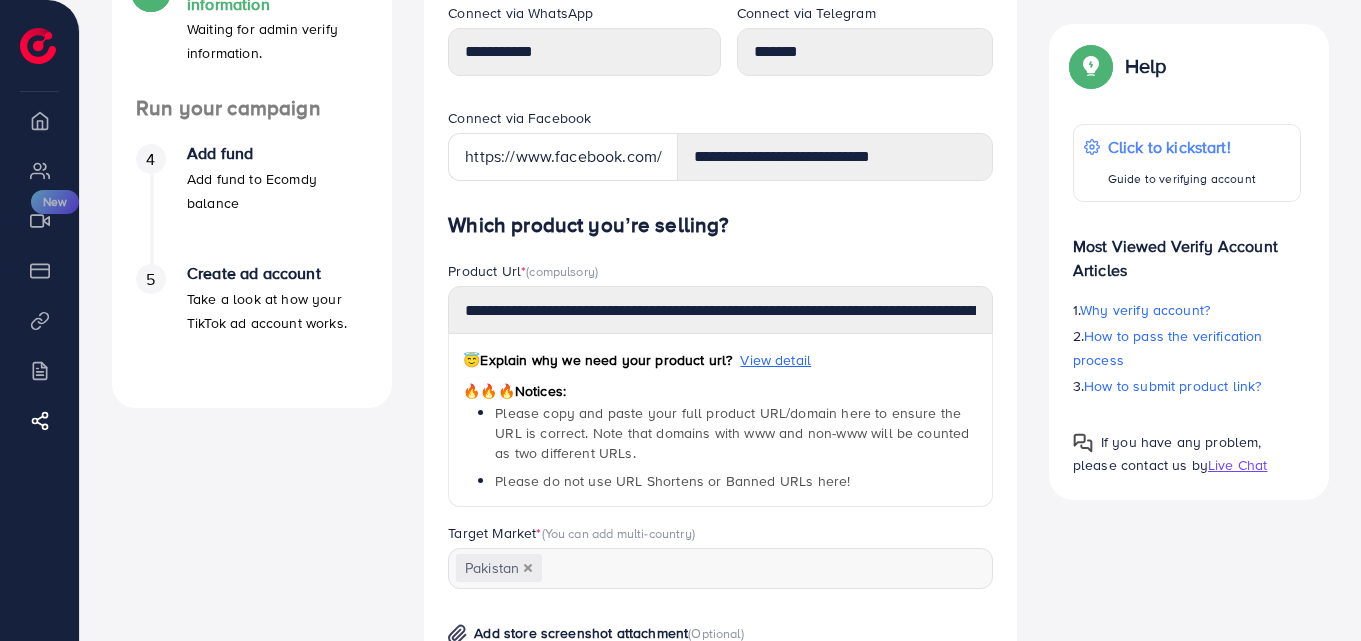 scroll, scrollTop: 1, scrollLeft: 0, axis: vertical 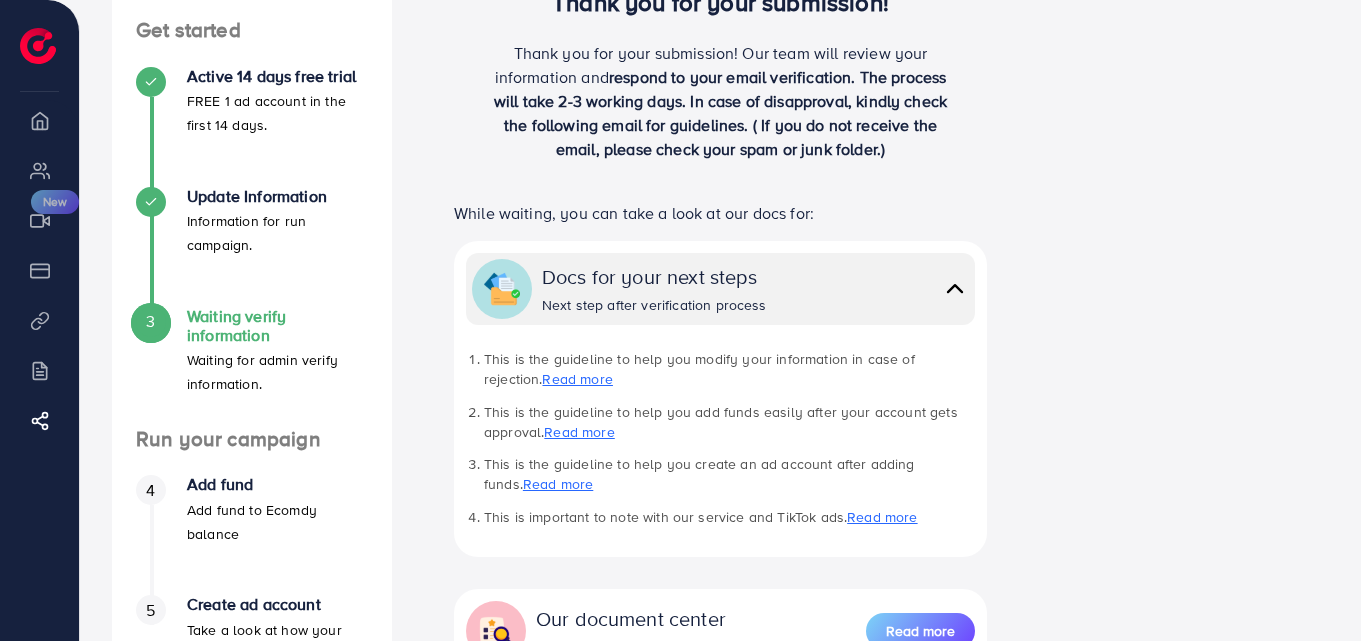 click at bounding box center [38, 46] 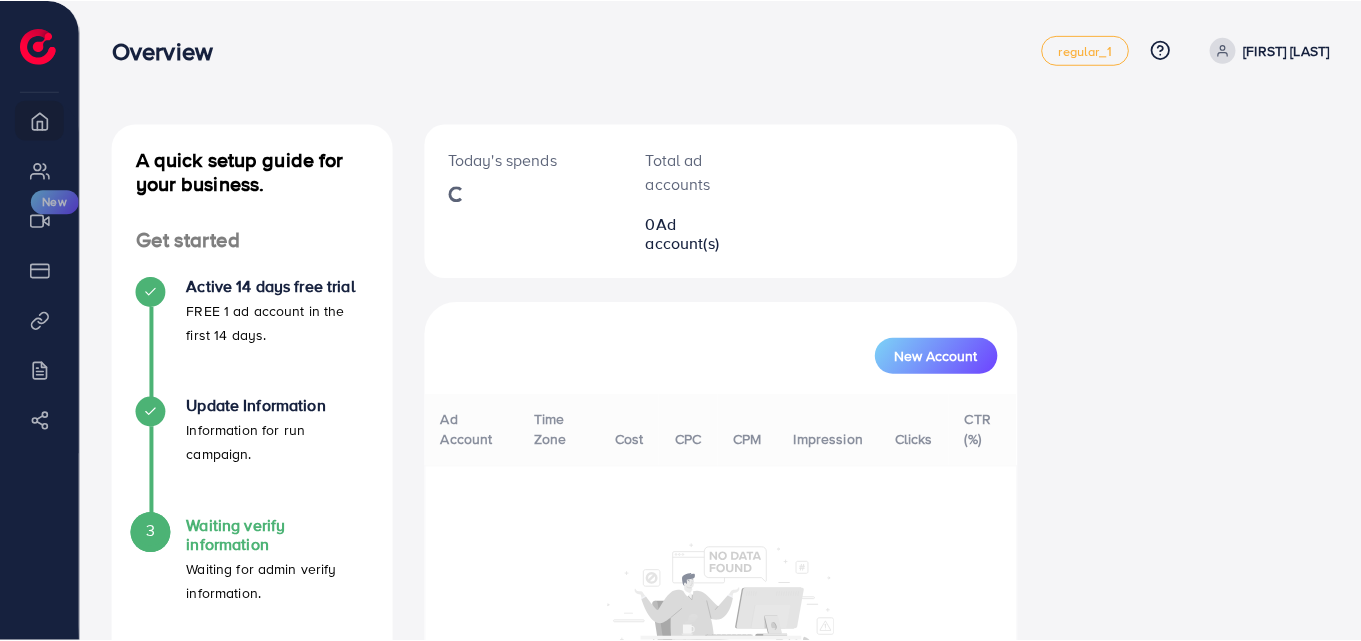 scroll, scrollTop: 0, scrollLeft: 0, axis: both 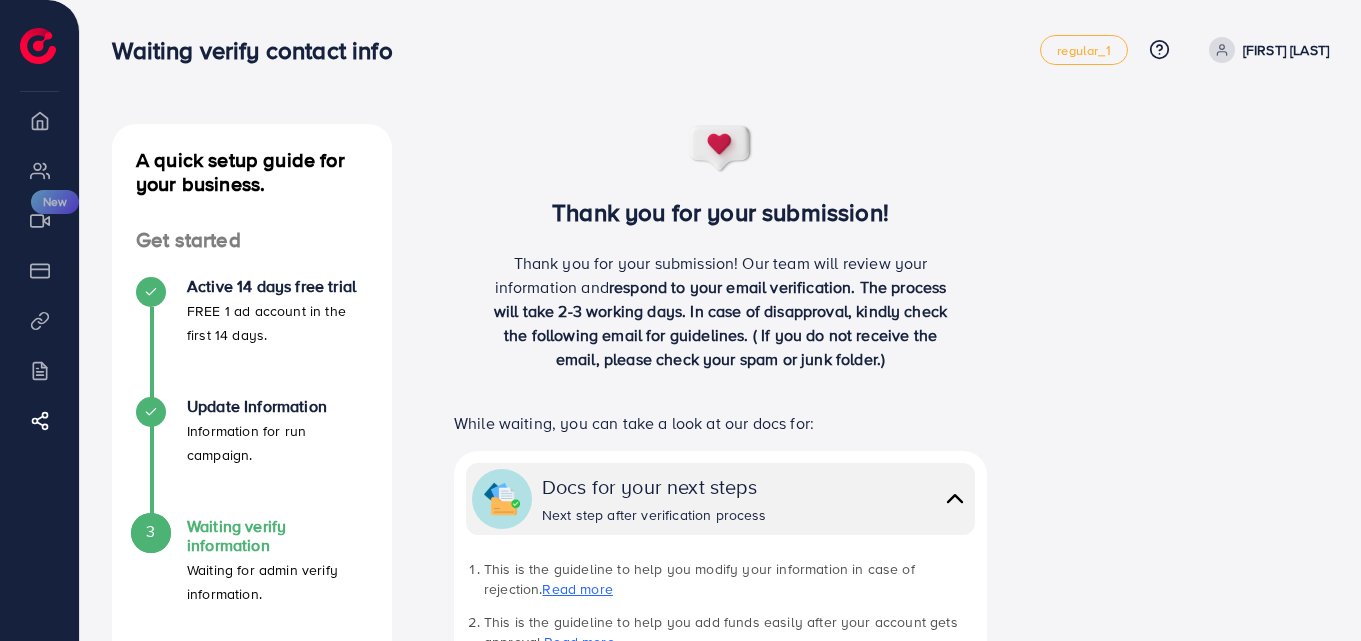 click at bounding box center (38, 46) 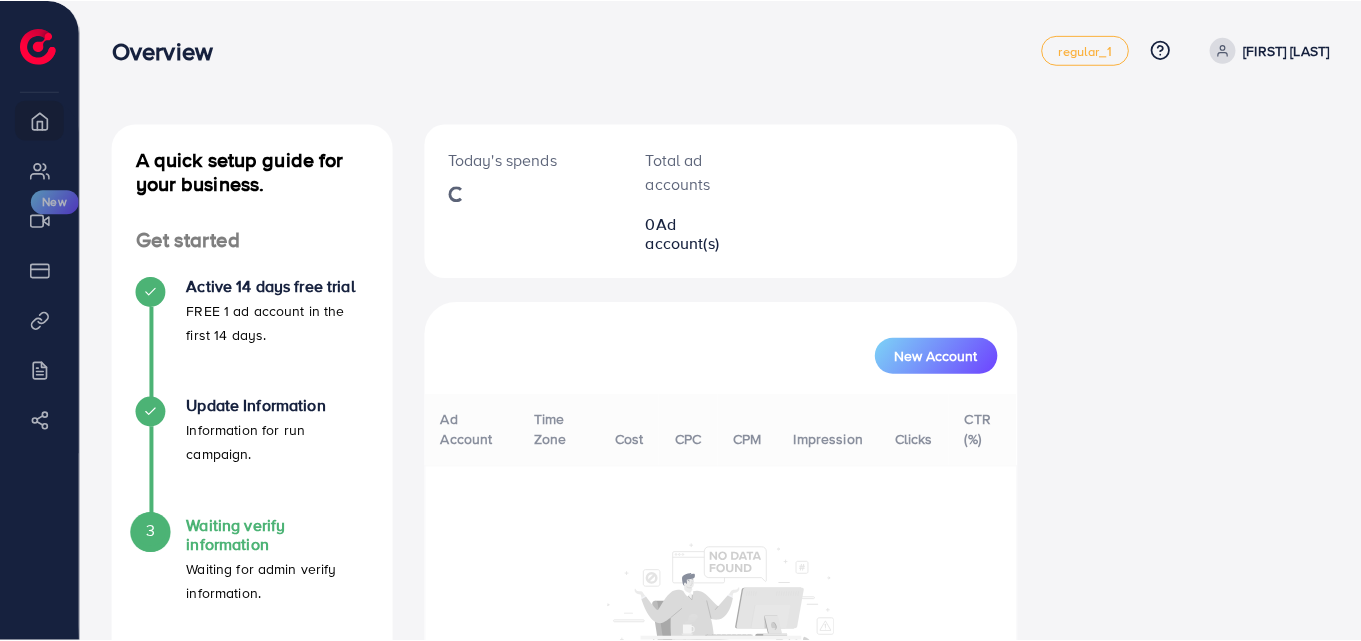 scroll, scrollTop: 0, scrollLeft: 0, axis: both 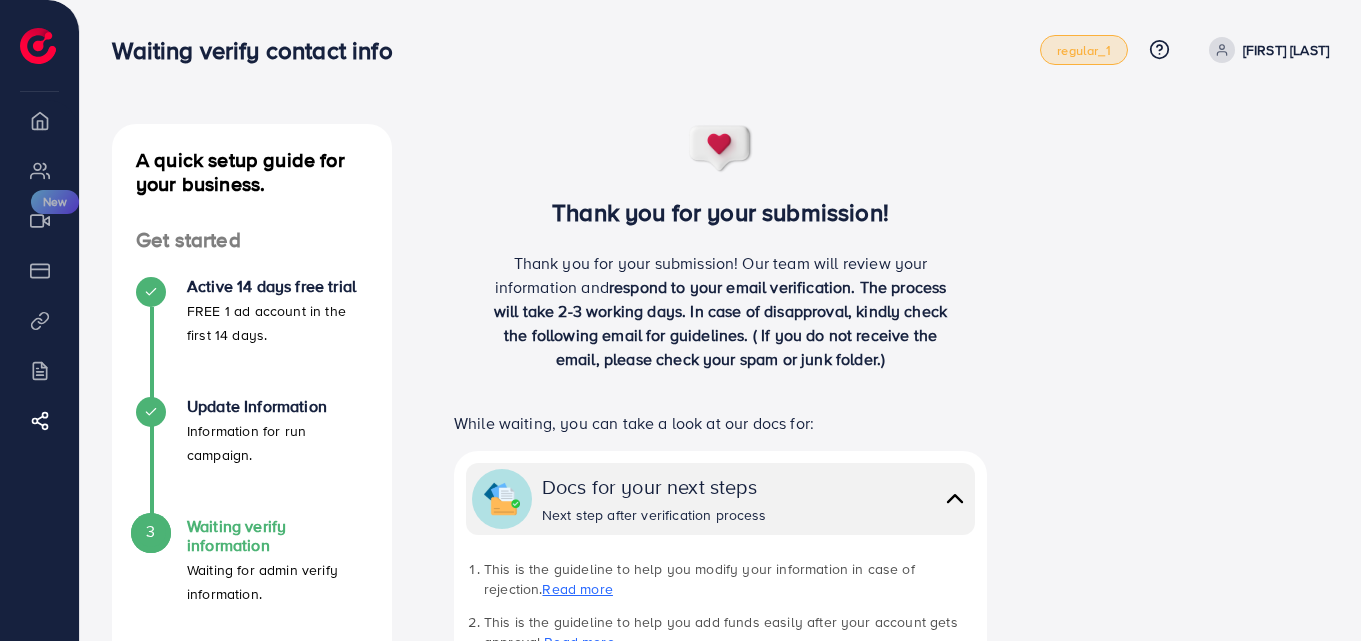 click on "regular_1" at bounding box center [1083, 50] 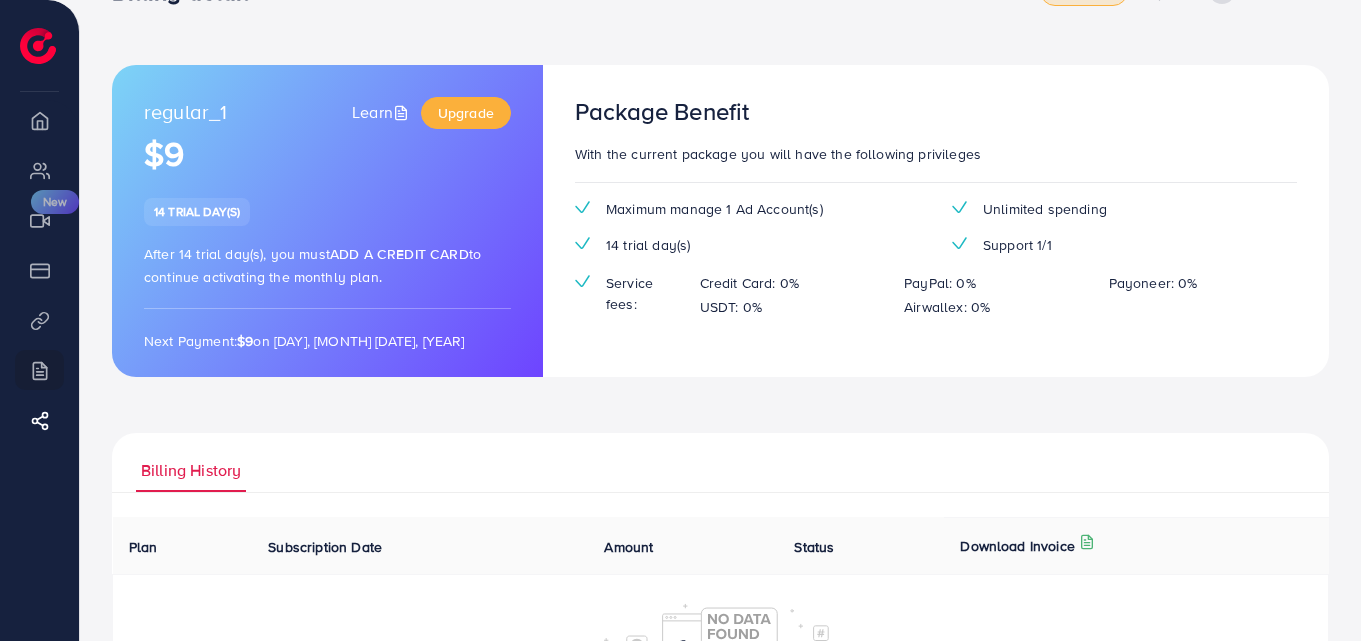 scroll, scrollTop: 56, scrollLeft: 0, axis: vertical 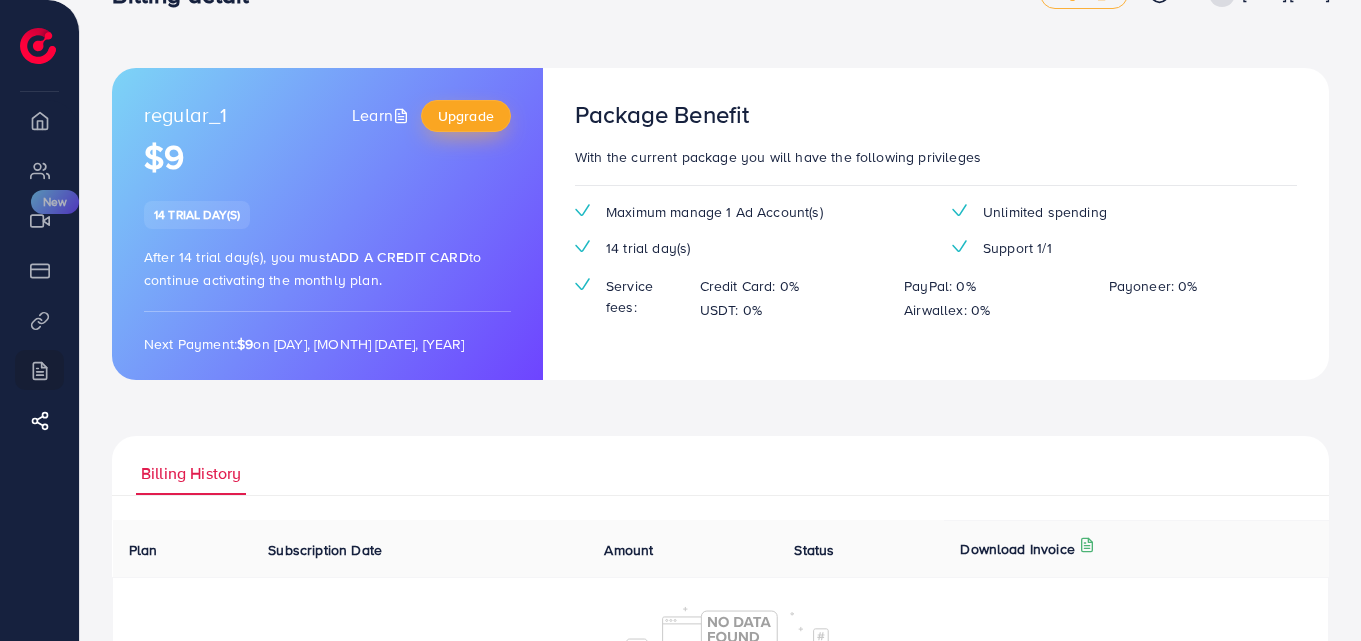 click on "Upgrade" at bounding box center (466, 116) 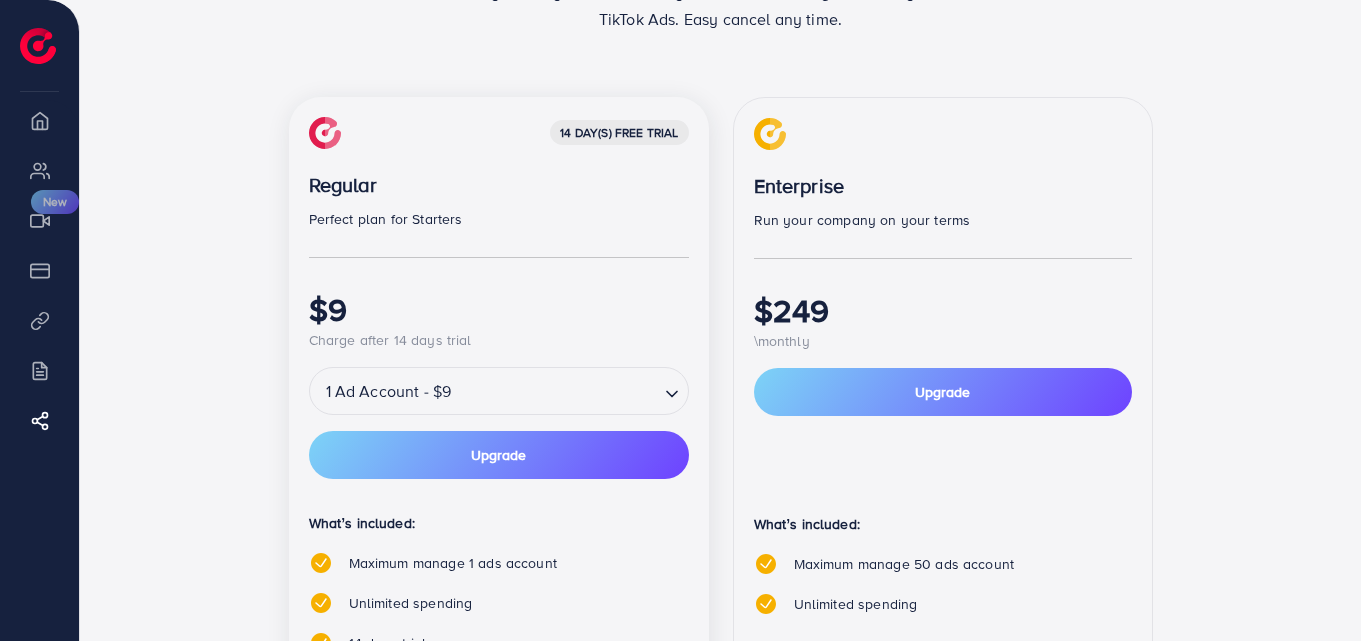 scroll, scrollTop: 310, scrollLeft: 0, axis: vertical 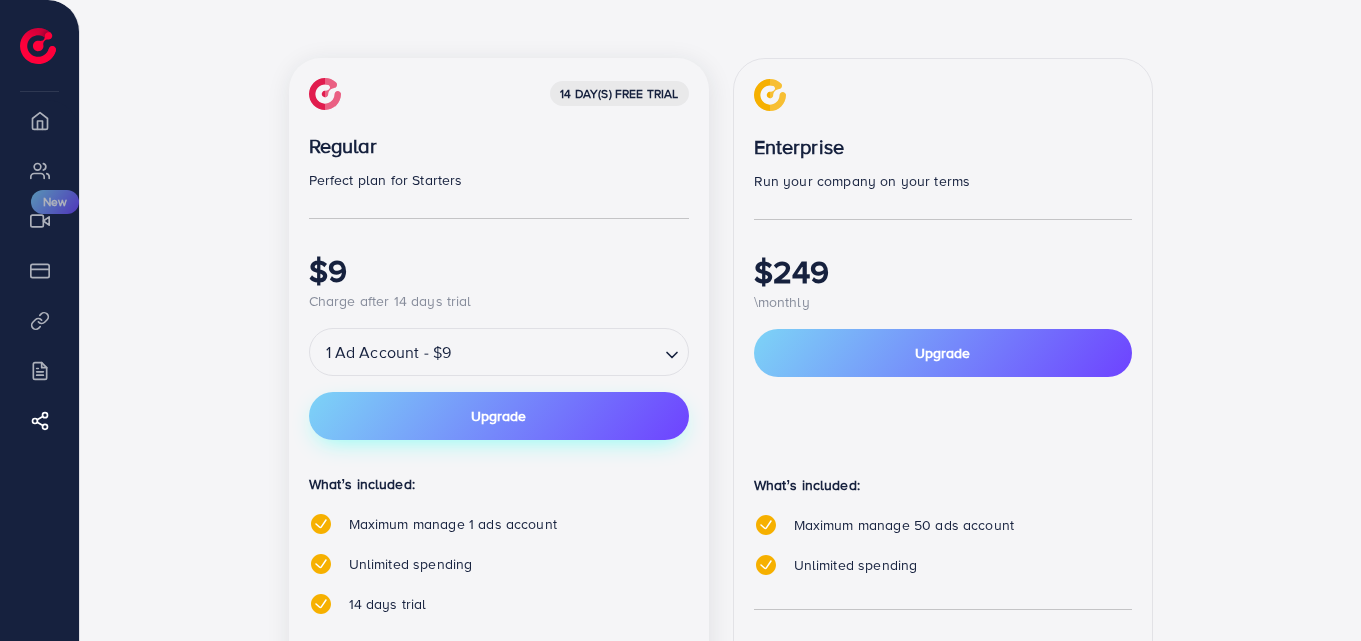 click on "Upgrade" at bounding box center (499, 416) 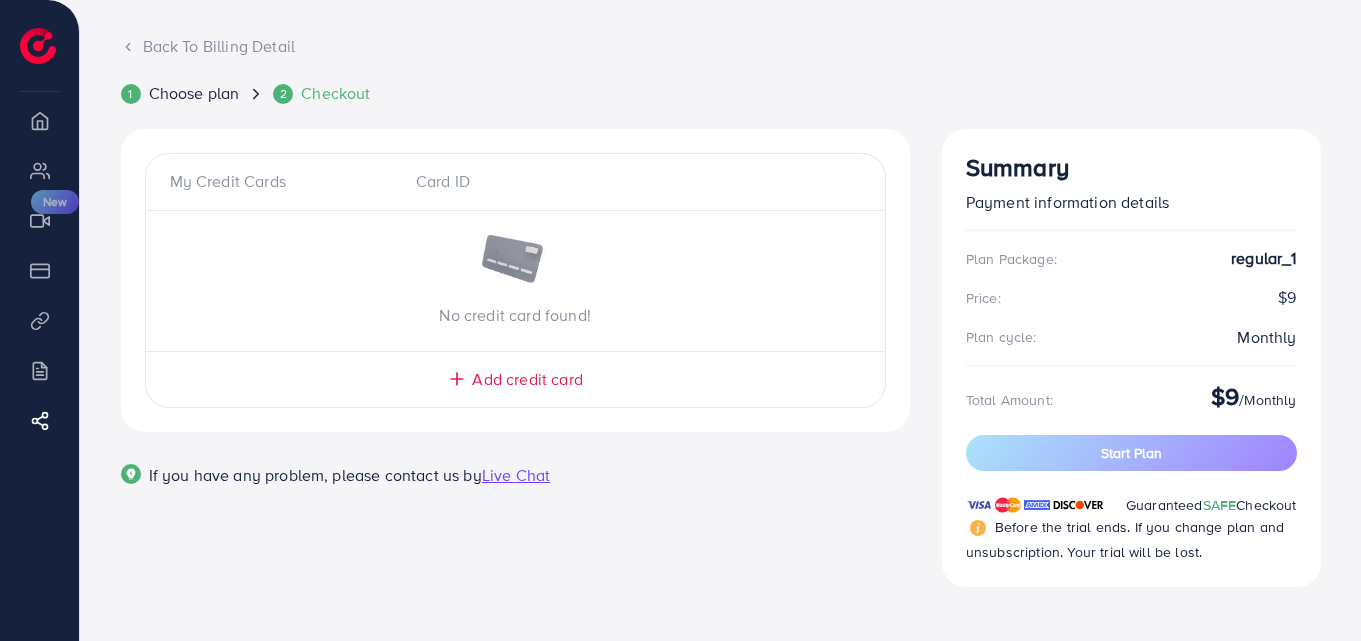 scroll, scrollTop: 115, scrollLeft: 0, axis: vertical 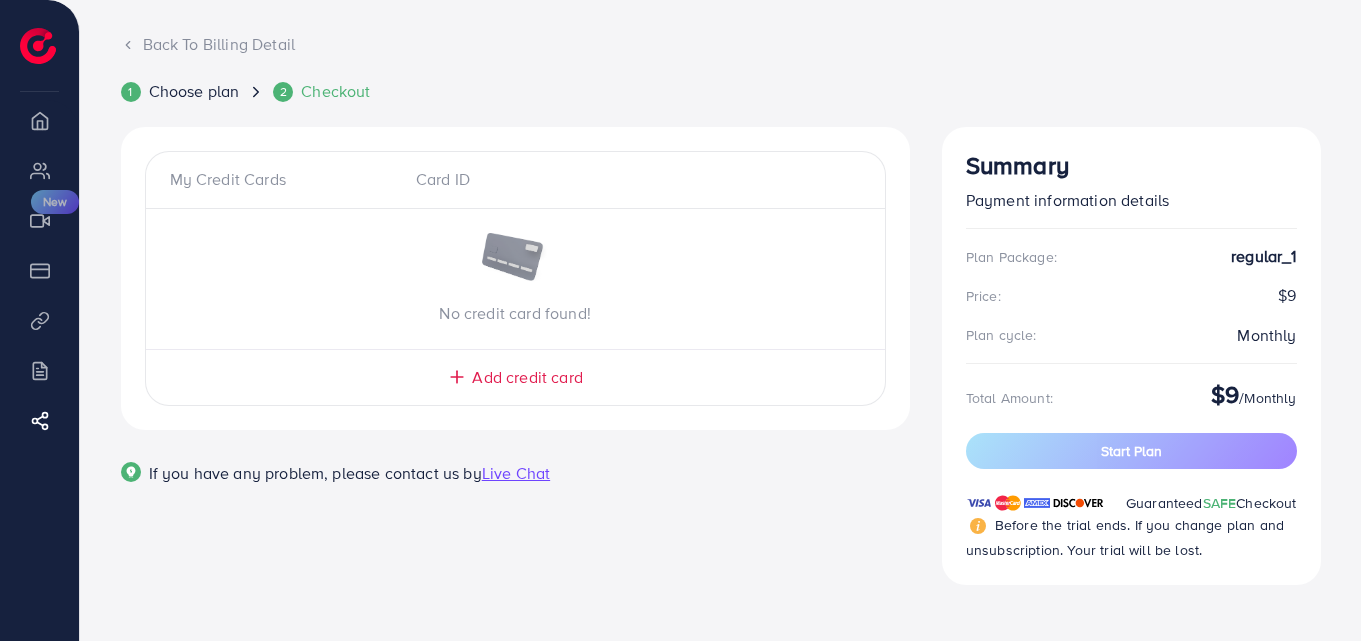 drag, startPoint x: 889, startPoint y: 637, endPoint x: 490, endPoint y: 423, distance: 452.76593 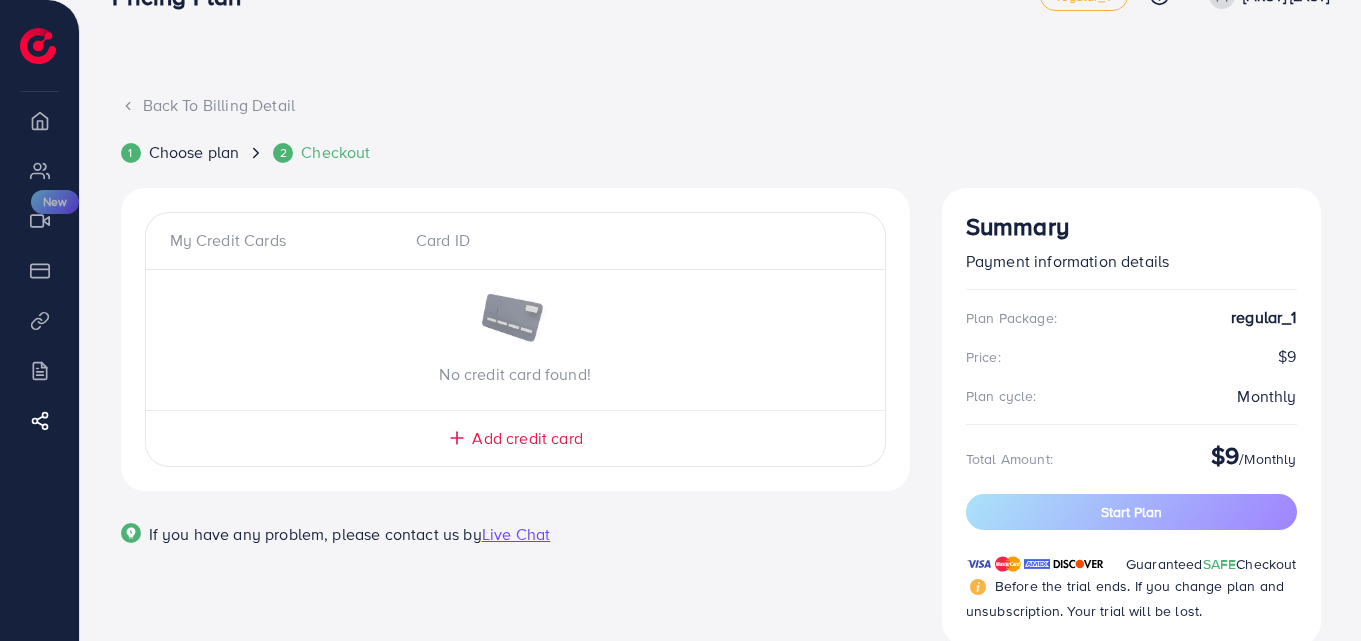scroll, scrollTop: 0, scrollLeft: 0, axis: both 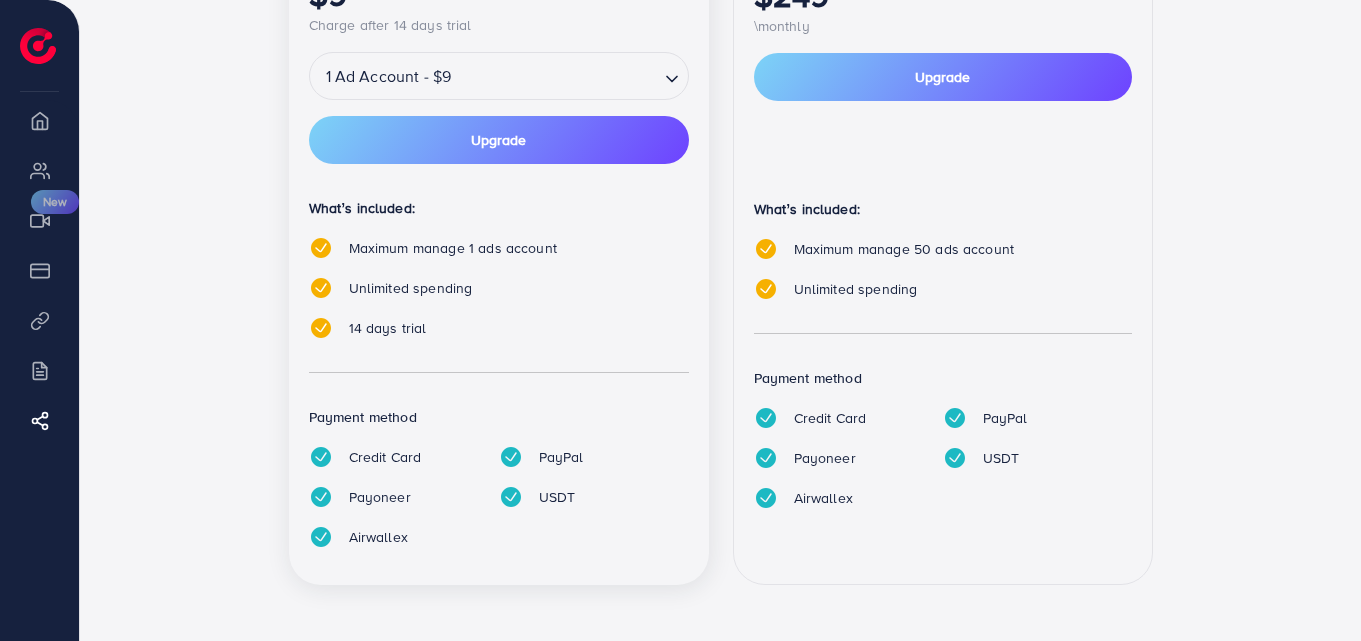 click on "14 day(s) free trial   Regular   Perfect plan for Starters   $9   Charge after 14 days trial
1 Ad Account - $9
Loading...      Upgrade   What’s included:   Maximum manage 1 ads account   Unlimited spending   14 days trial   Payment method   Credit Card   PayPal   Payoneer   USDT   Airwallex   Enterprise   Run your company on your terms   $249  \monthly  Upgrade   What’s included:  Maximum manage 50 ads account Unlimited spending  Payment method   Credit Card   PayPal   Payoneer   USDT   Airwallex" at bounding box center [721, 196] 